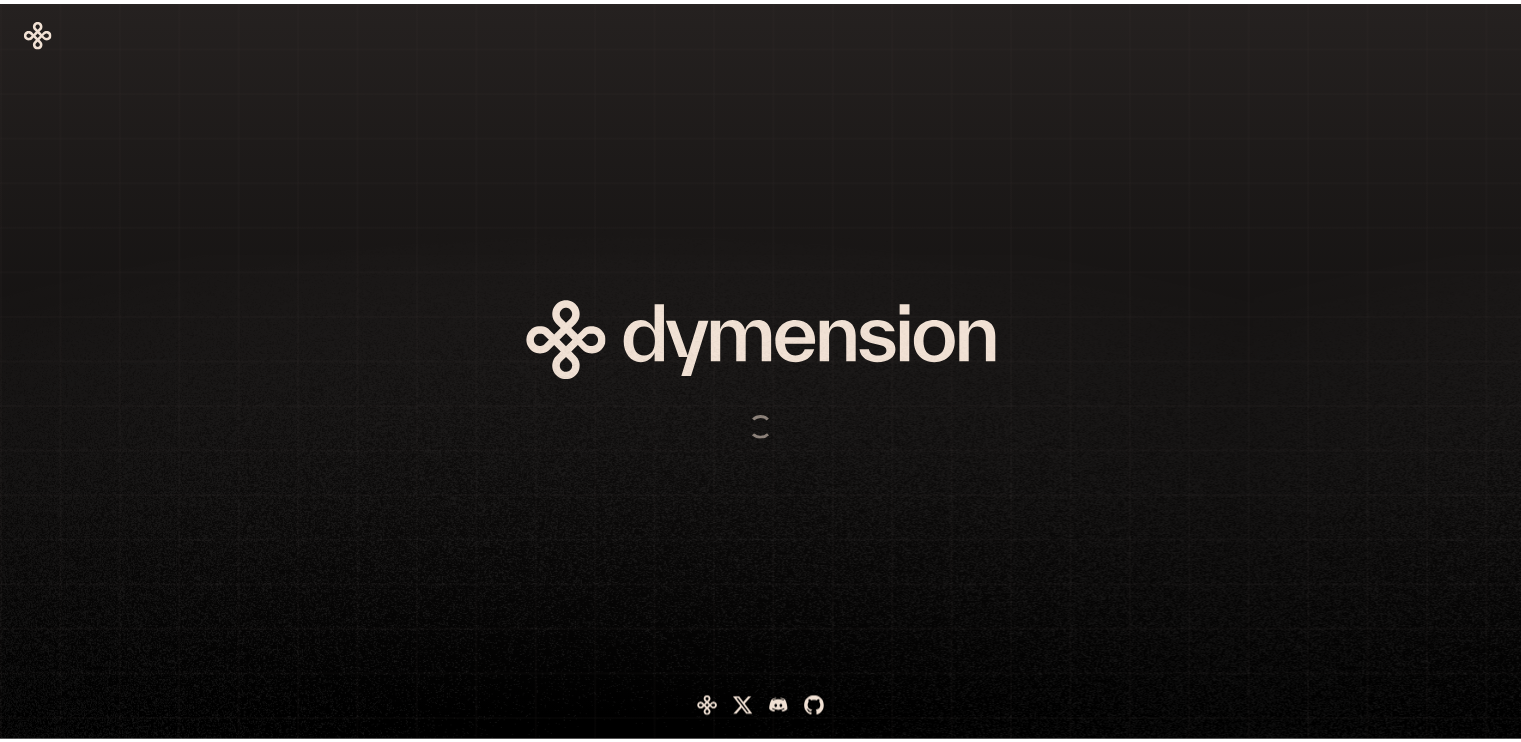 scroll, scrollTop: 0, scrollLeft: 0, axis: both 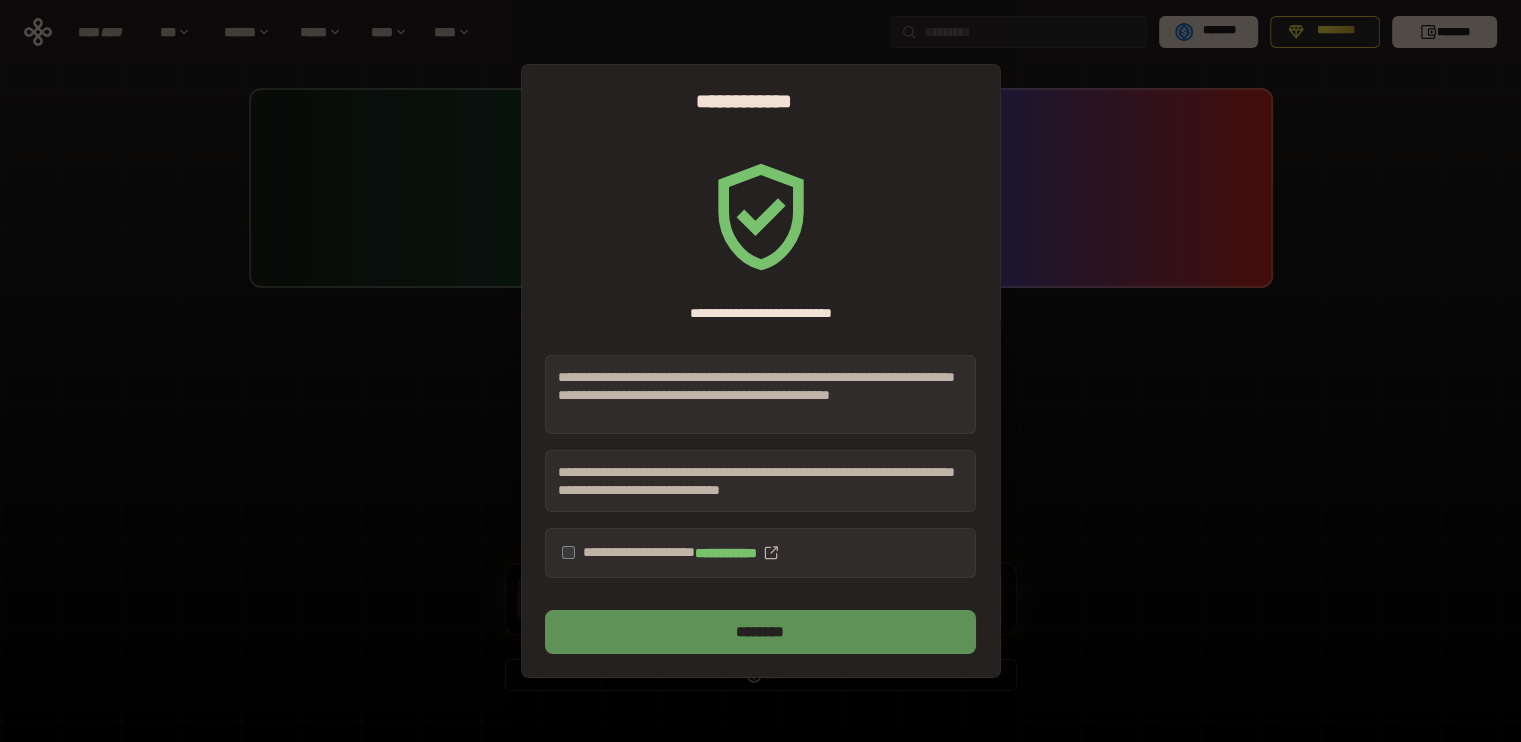 click on "********" at bounding box center [760, 632] 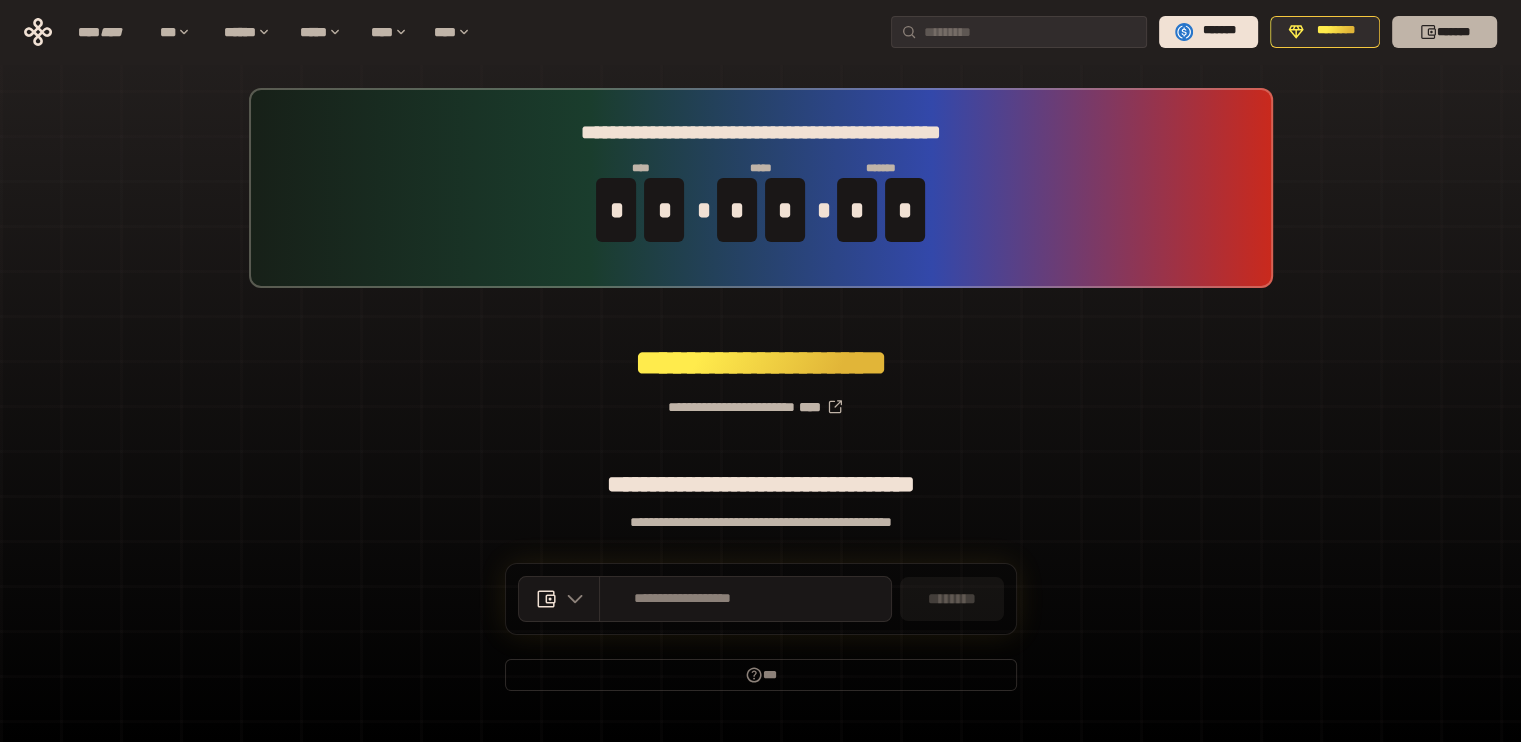 click on "*******" at bounding box center [1444, 32] 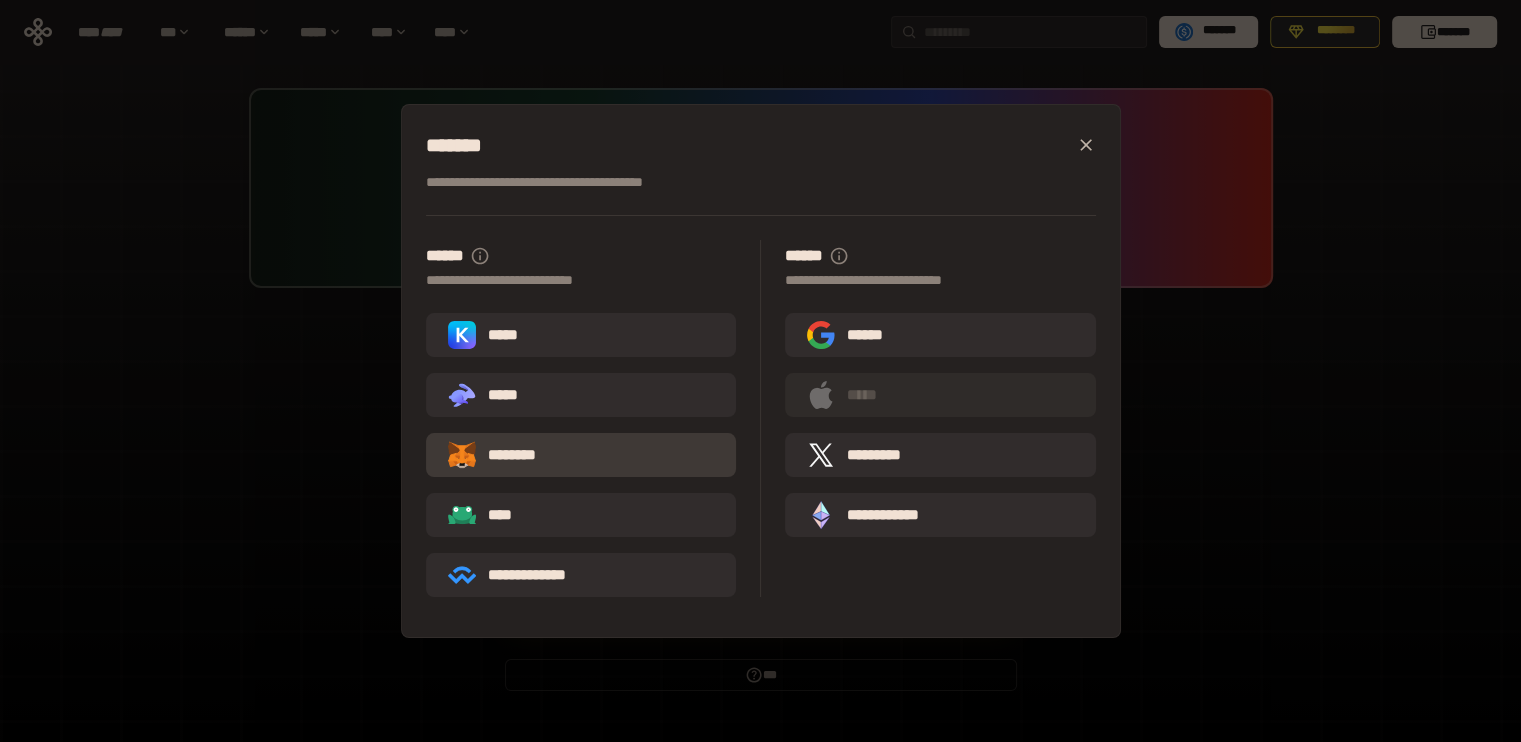 click on "********" at bounding box center (581, 455) 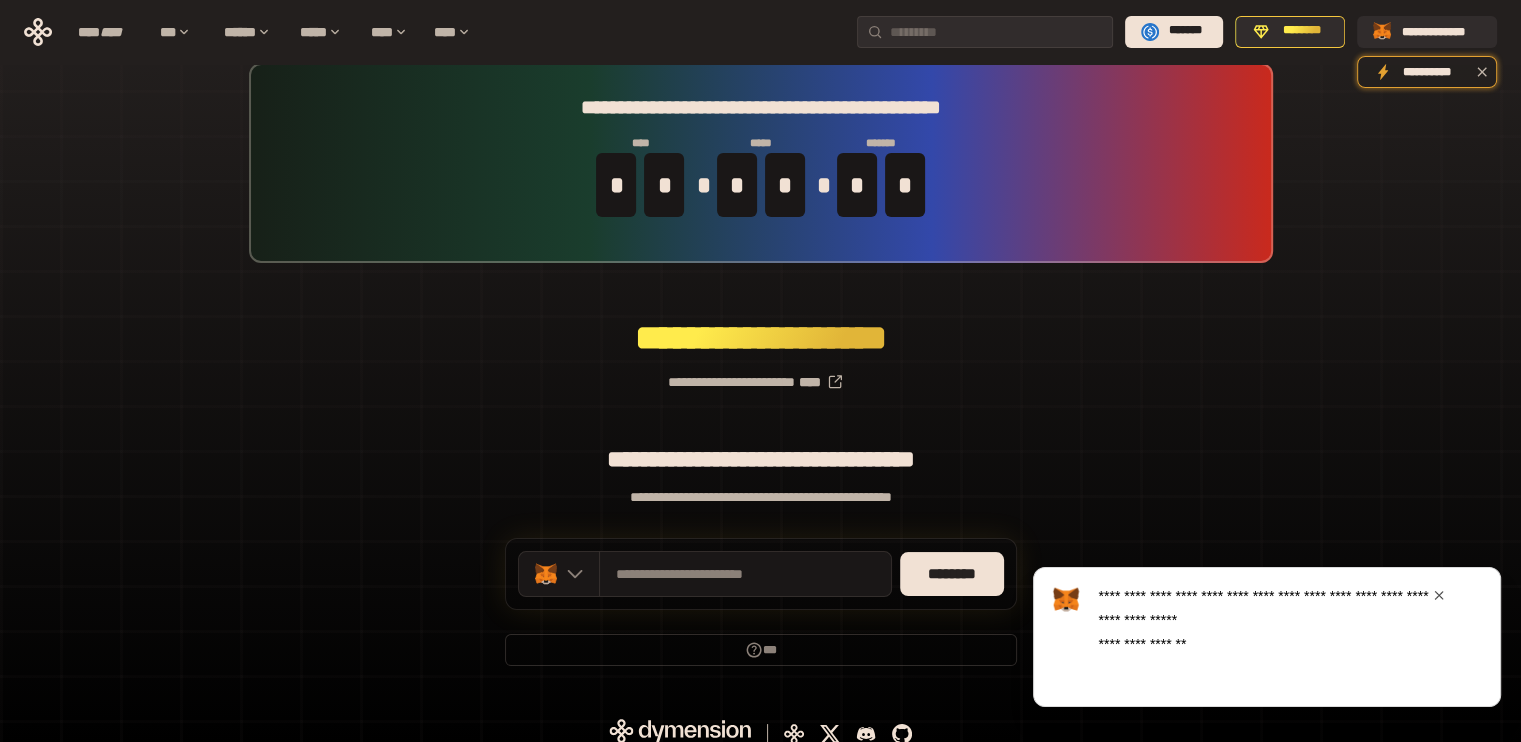 scroll, scrollTop: 40, scrollLeft: 0, axis: vertical 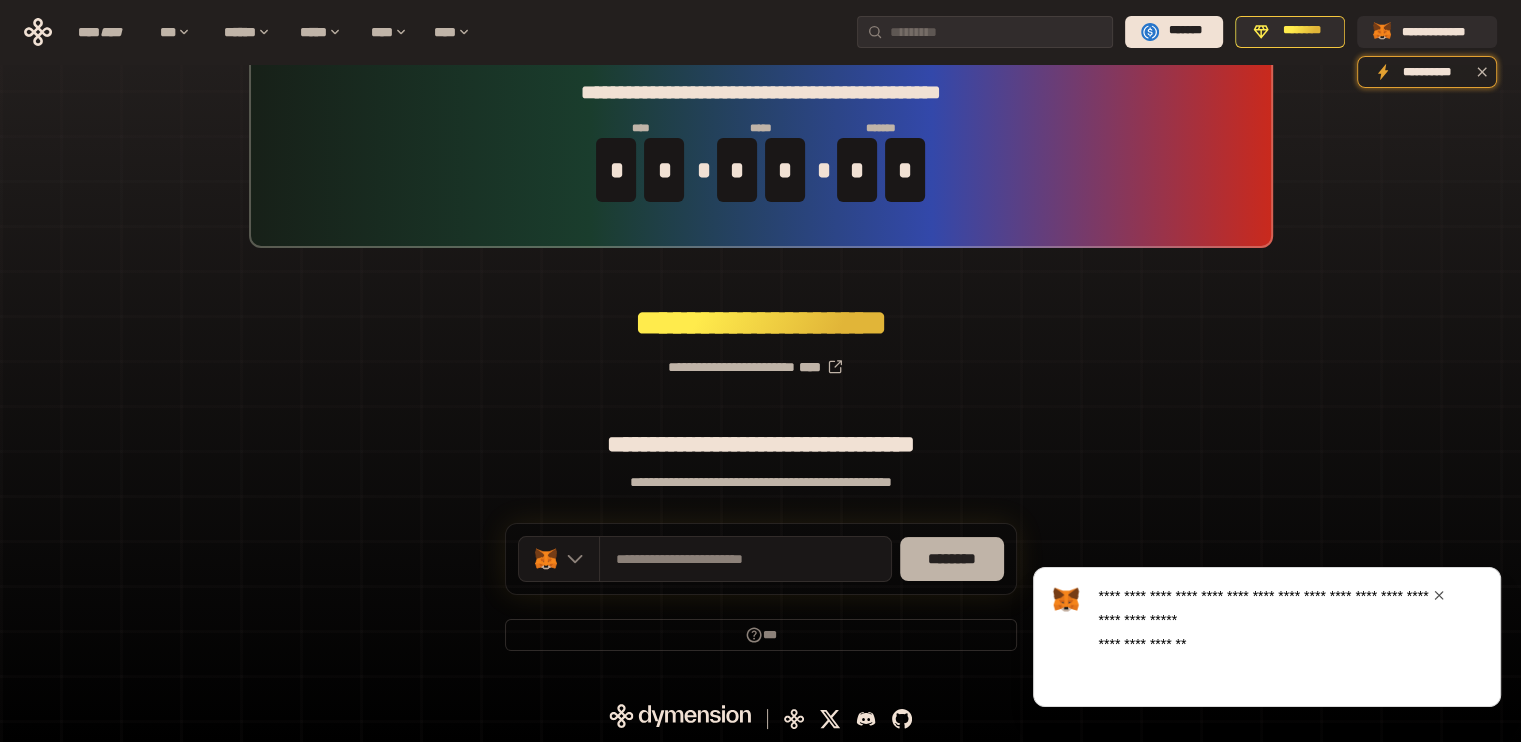 click on "********" at bounding box center [952, 559] 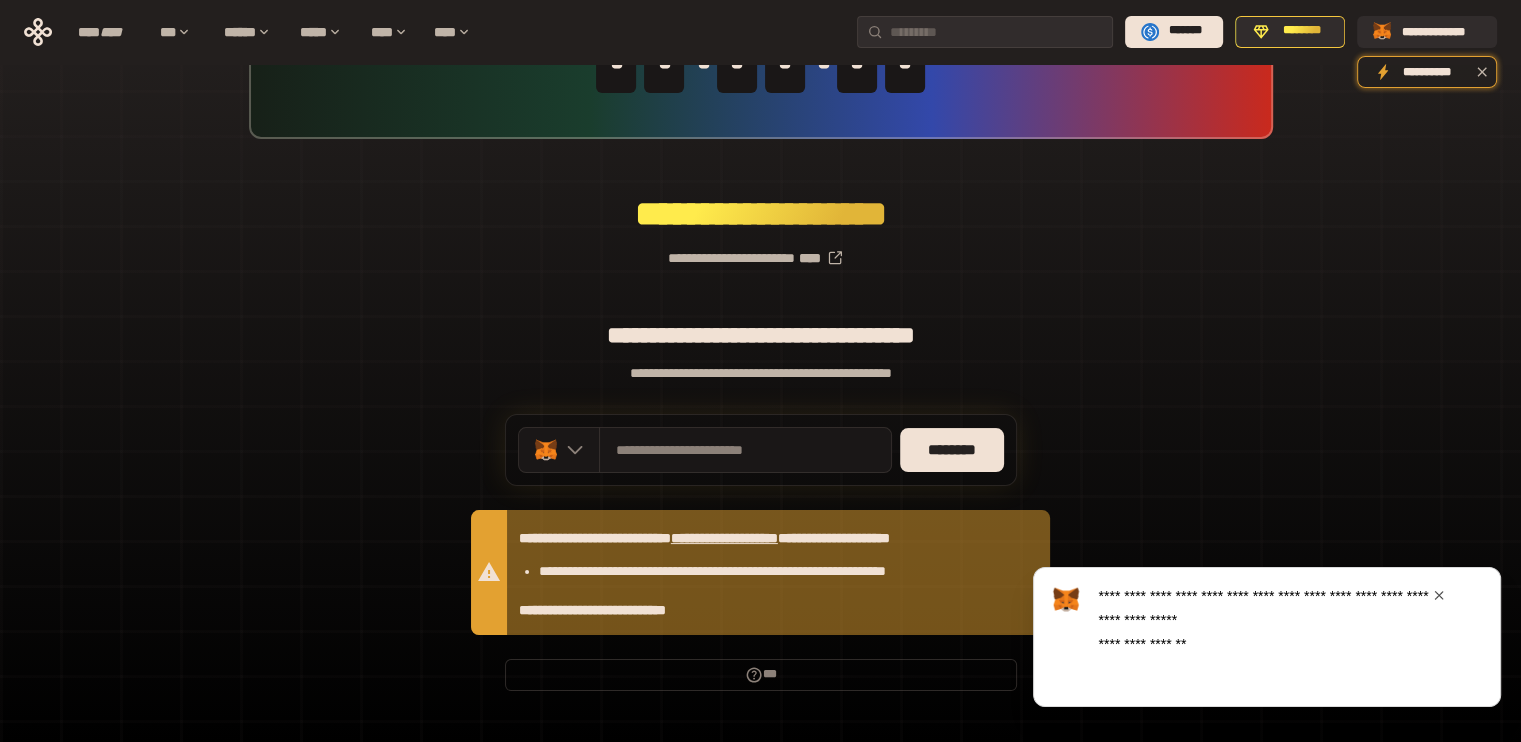 scroll, scrollTop: 188, scrollLeft: 0, axis: vertical 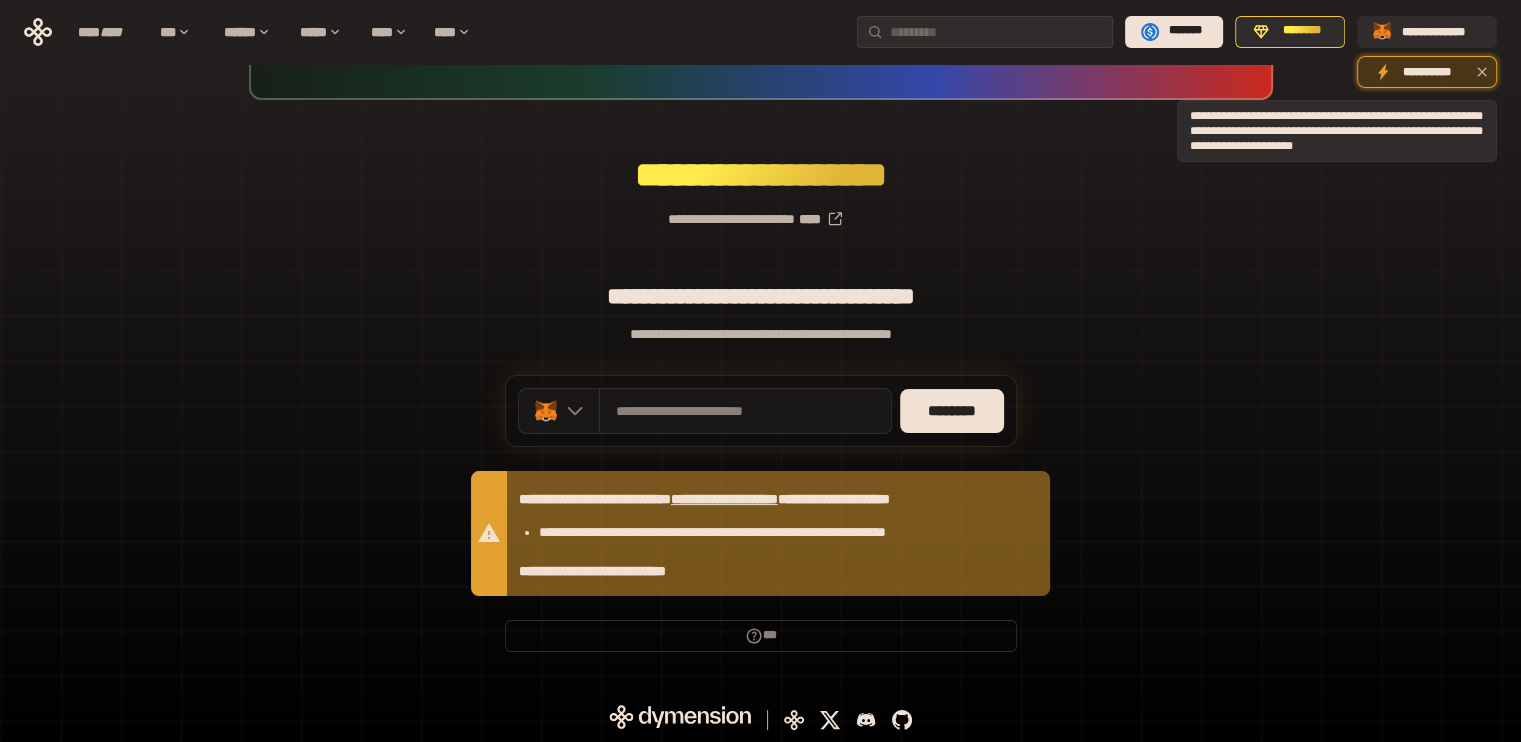 click 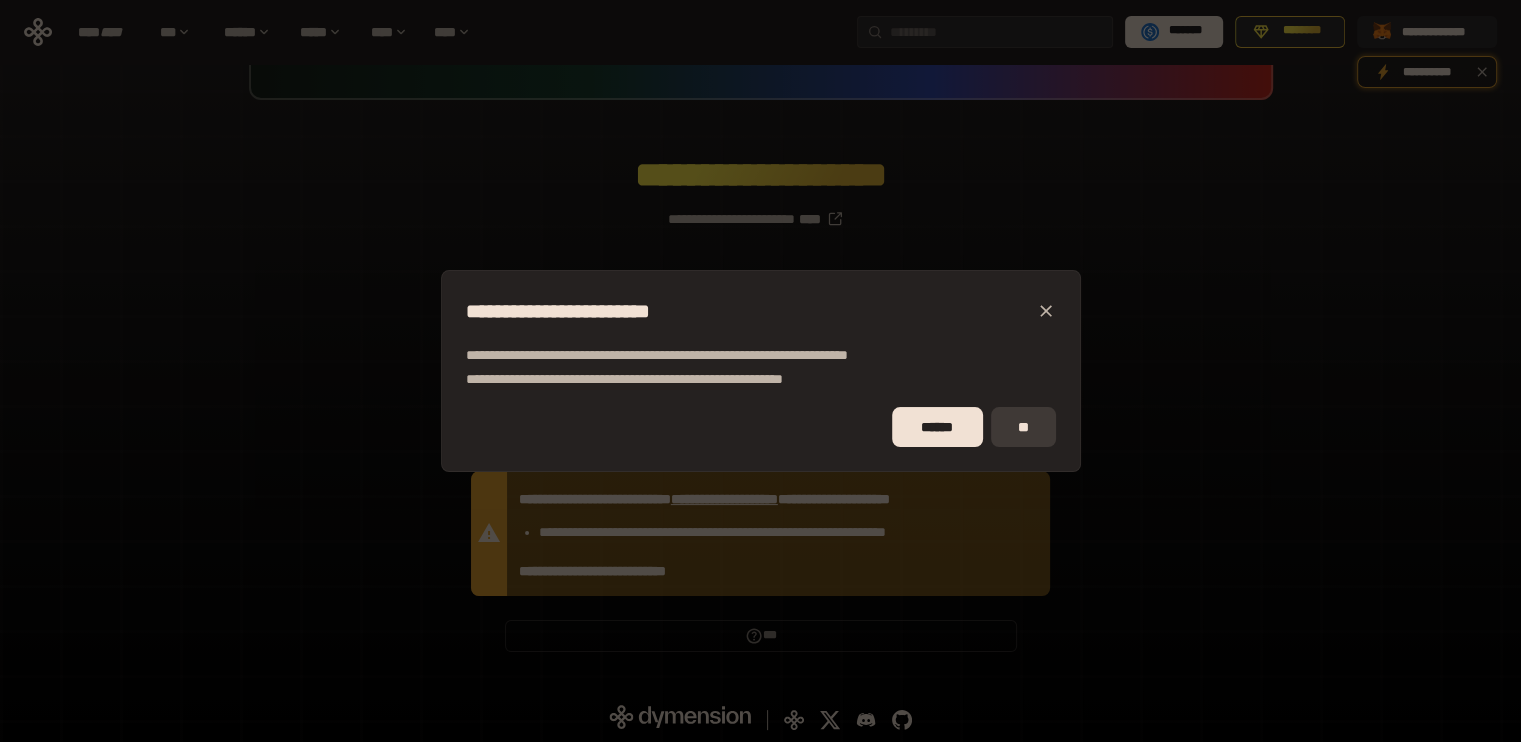 click on "**" at bounding box center [1023, 427] 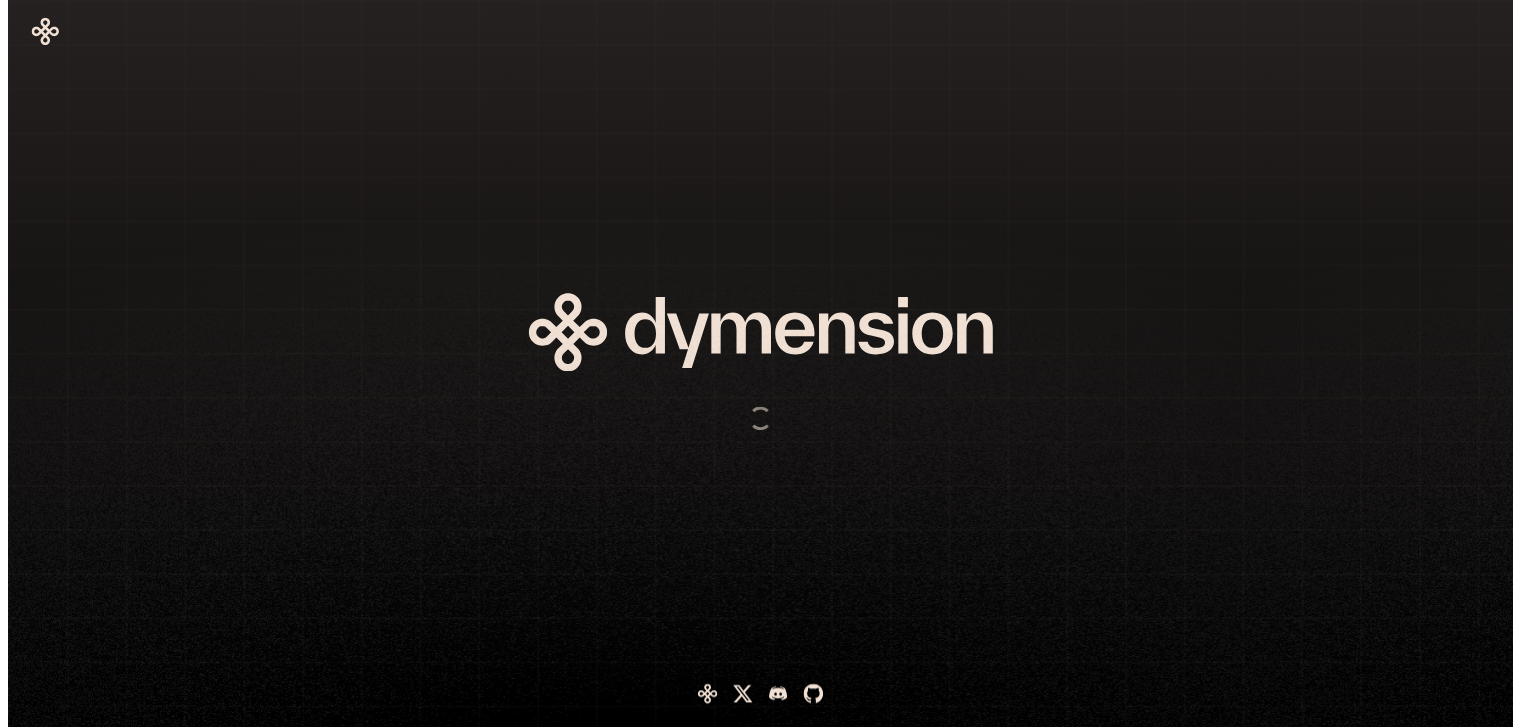 scroll, scrollTop: 0, scrollLeft: 0, axis: both 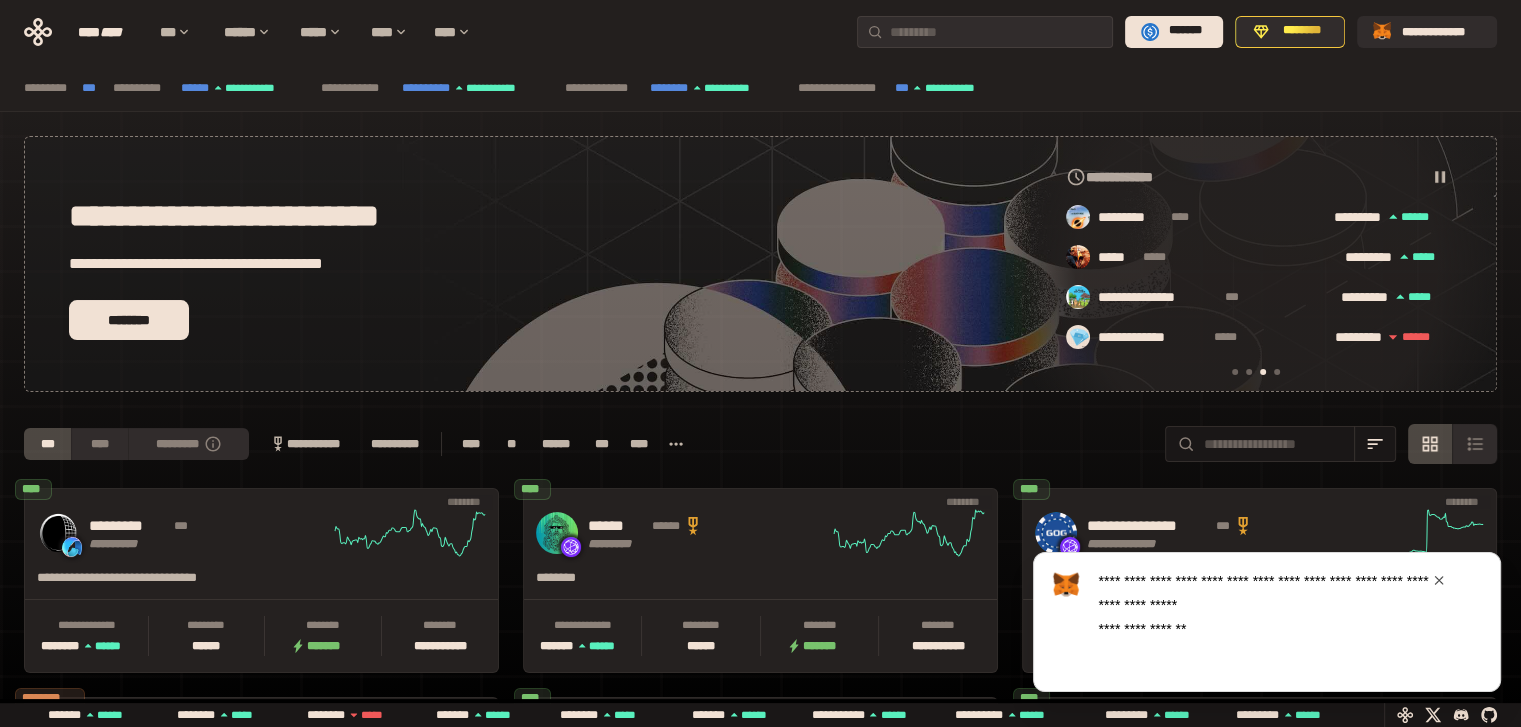 drag, startPoint x: 812, startPoint y: 470, endPoint x: 800, endPoint y: 471, distance: 12.0415945 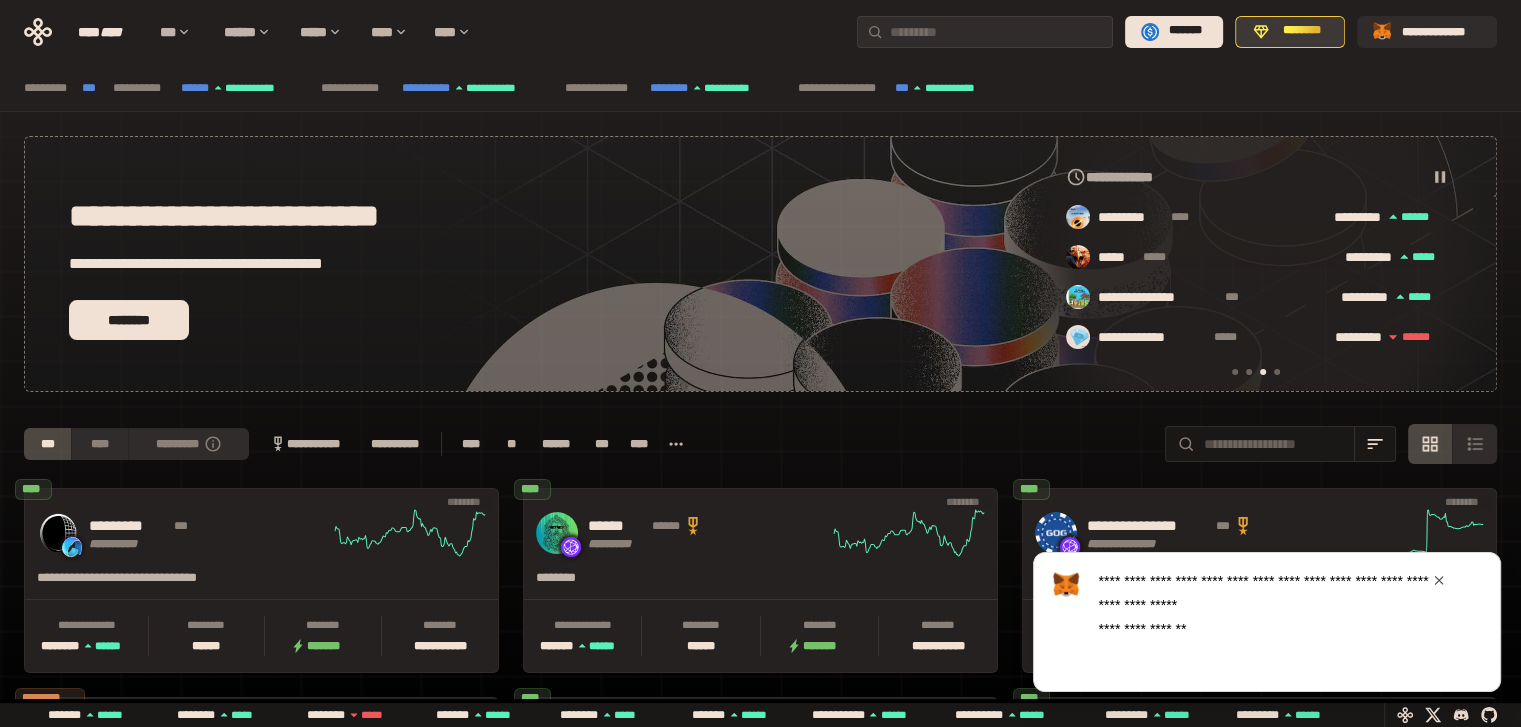 click on "********" at bounding box center [1301, 31] 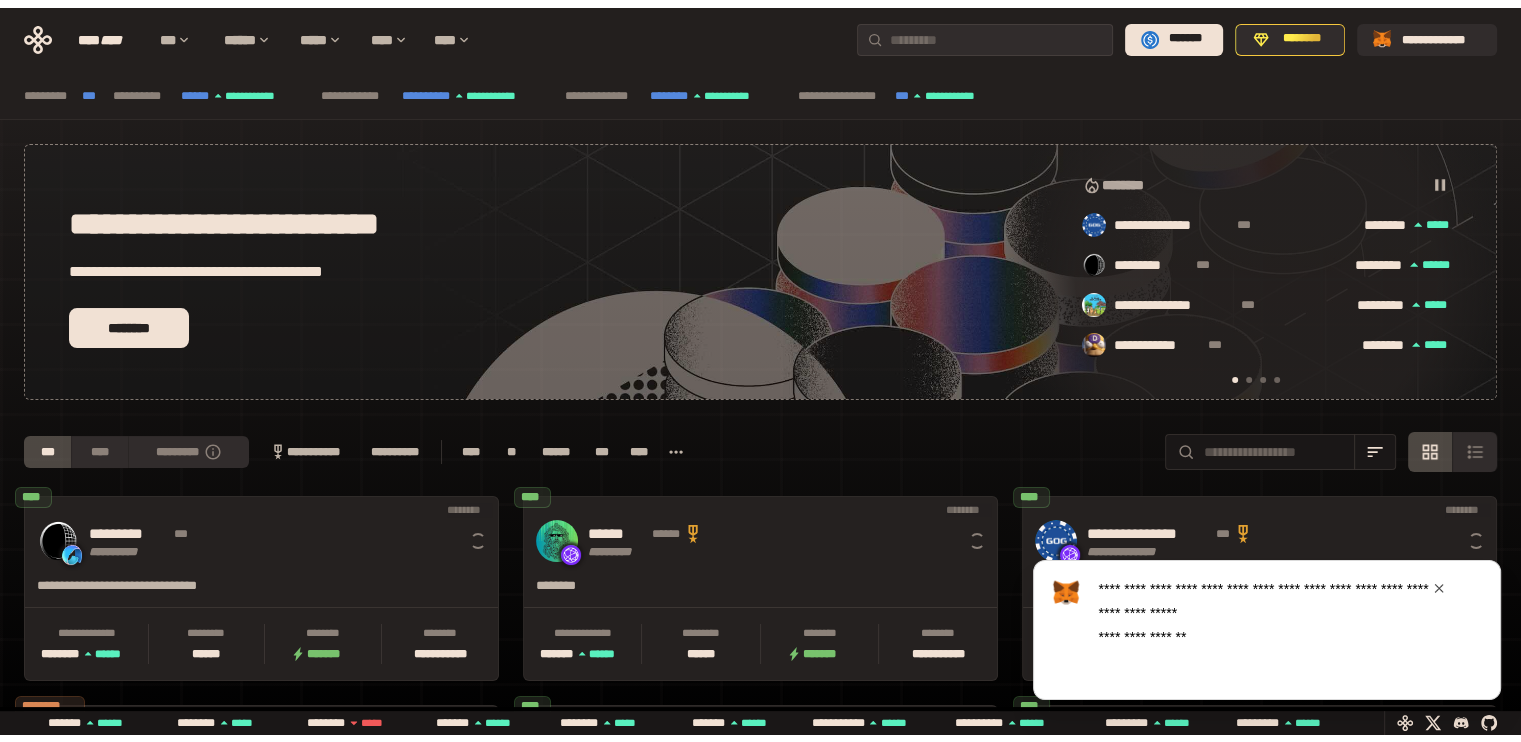 scroll, scrollTop: 0, scrollLeft: 16, axis: horizontal 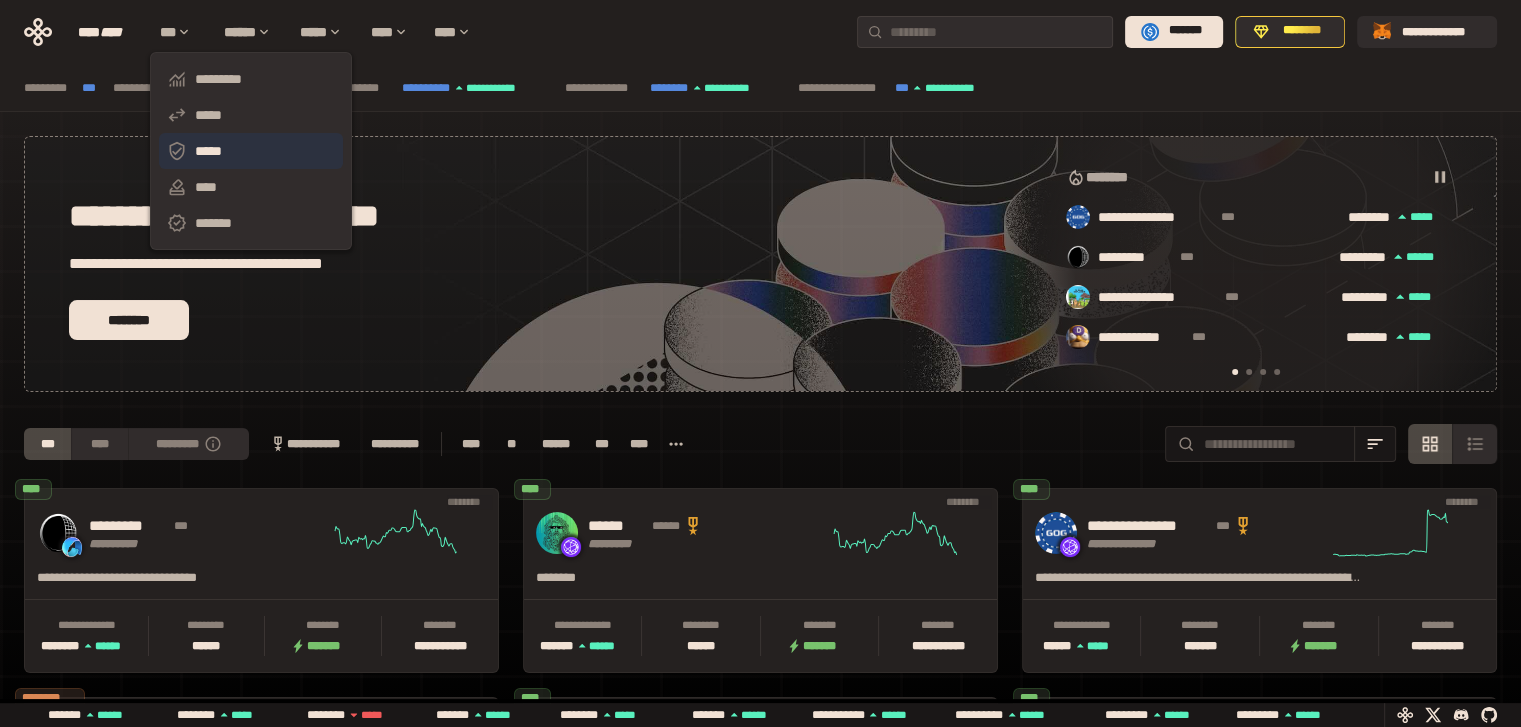 click on "*****" at bounding box center [251, 151] 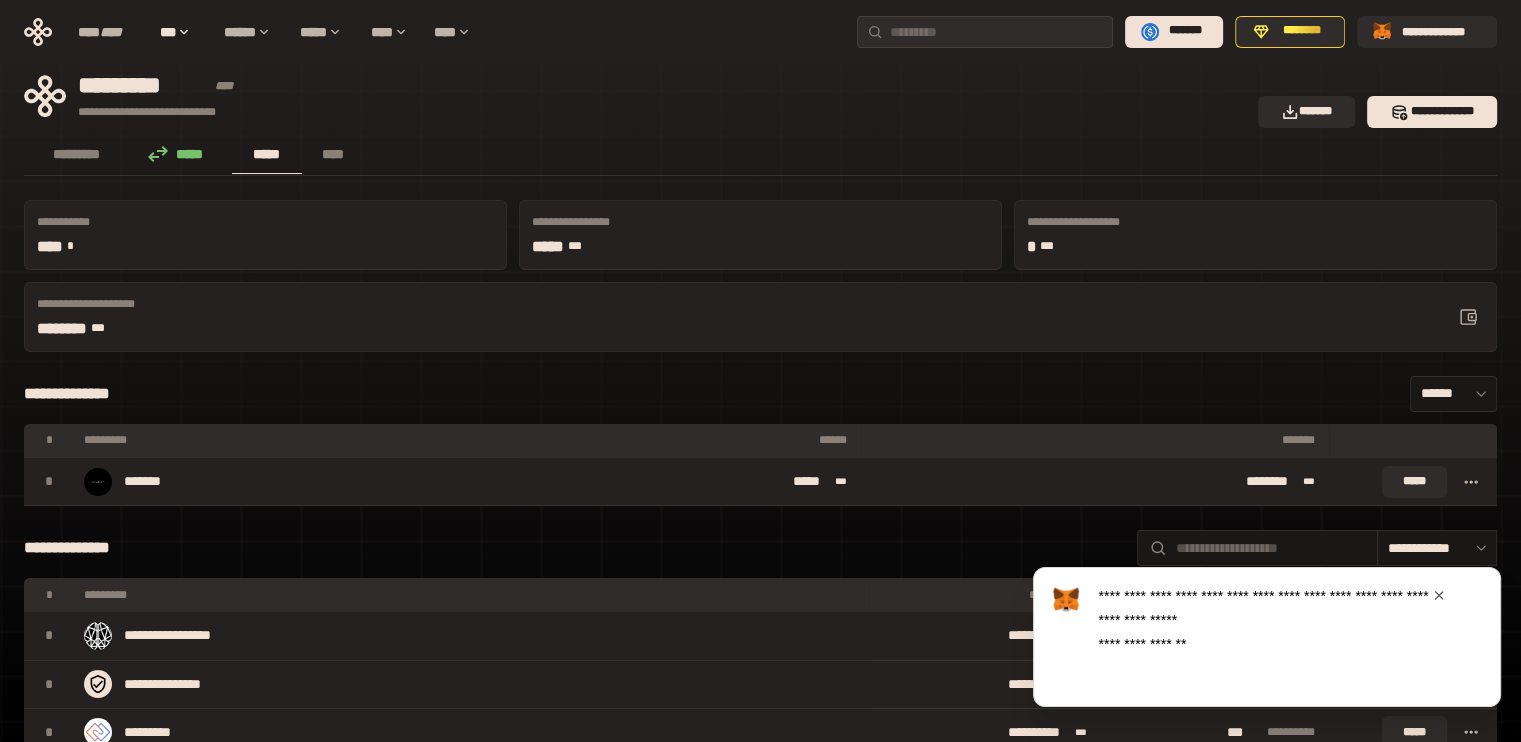 click at bounding box center (1439, 595) 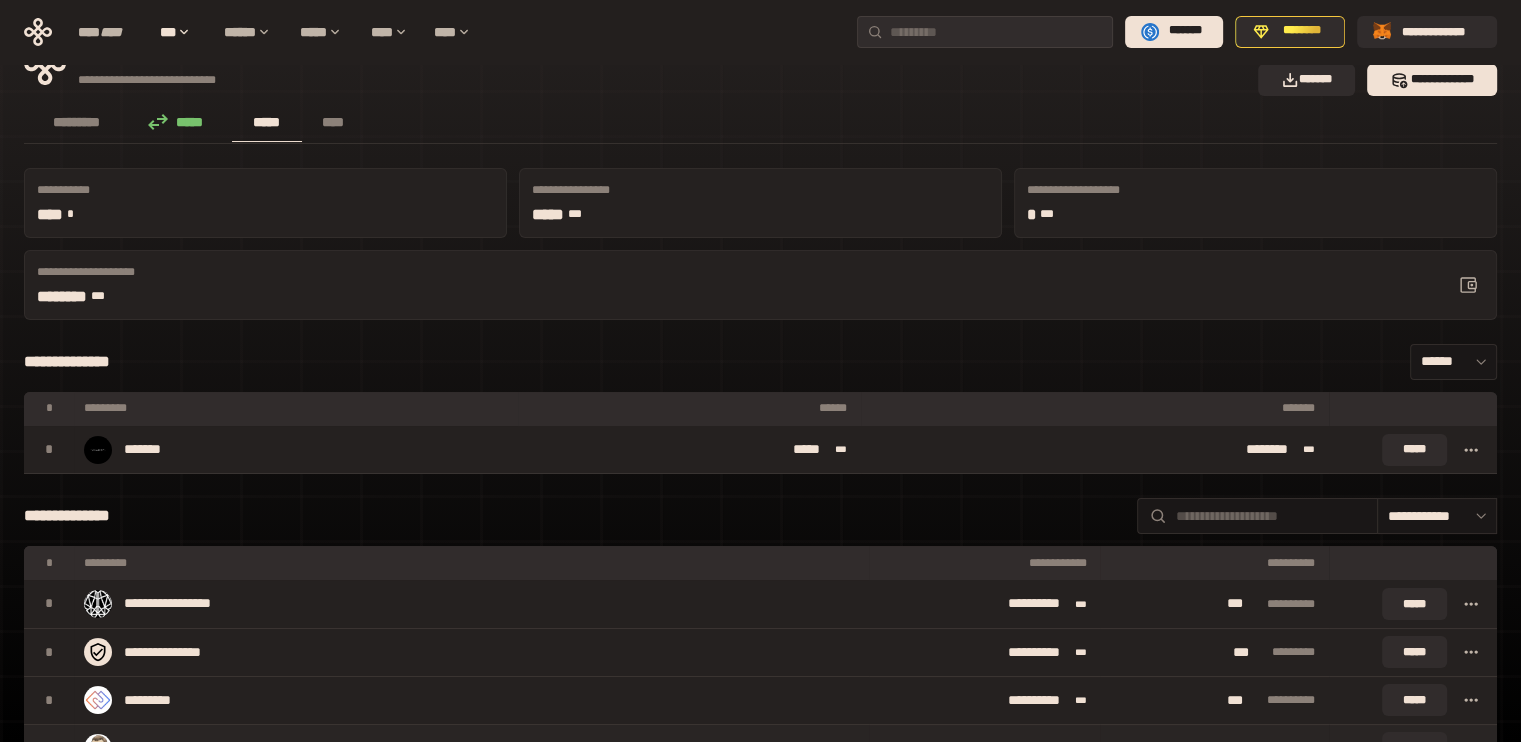 scroll, scrollTop: 0, scrollLeft: 0, axis: both 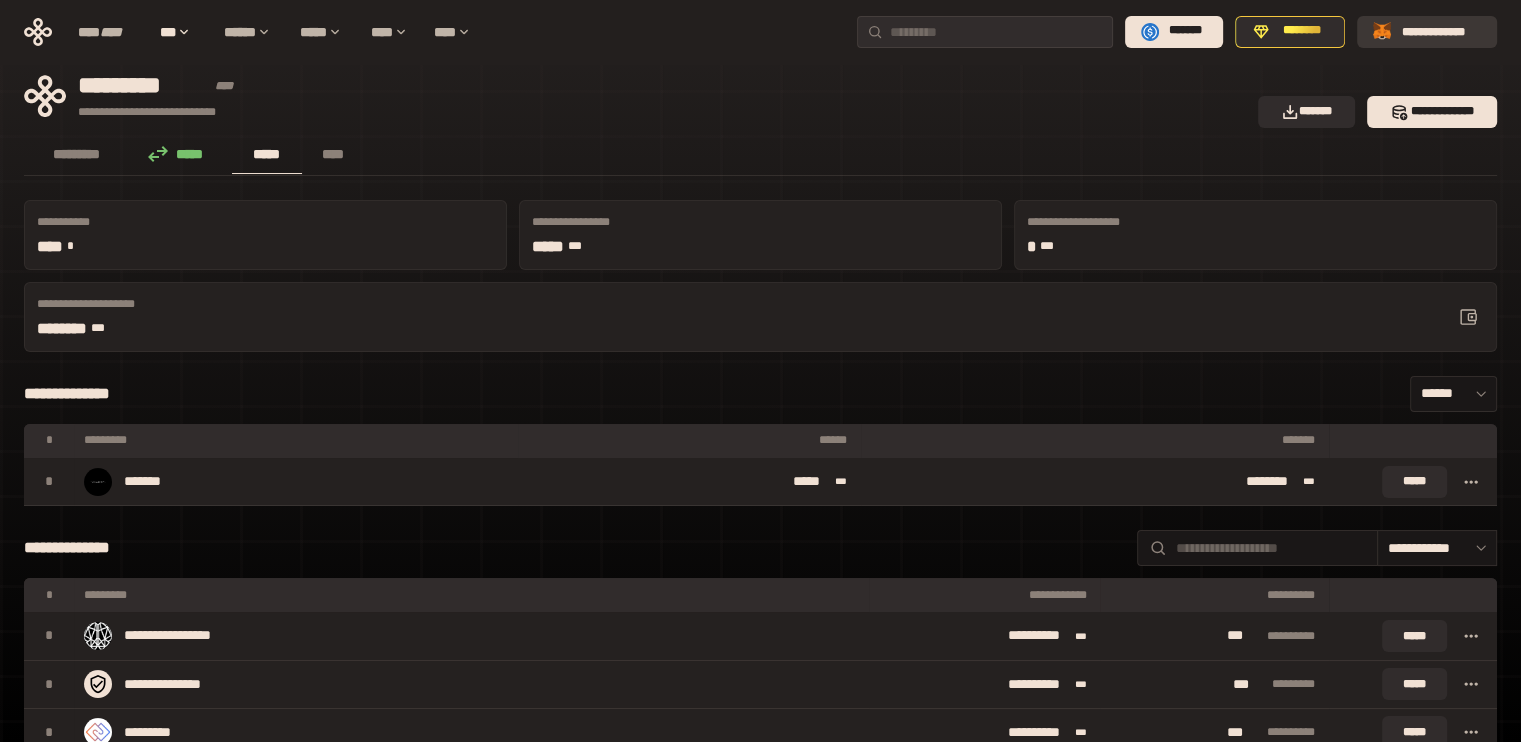 click on "**********" at bounding box center [1441, 31] 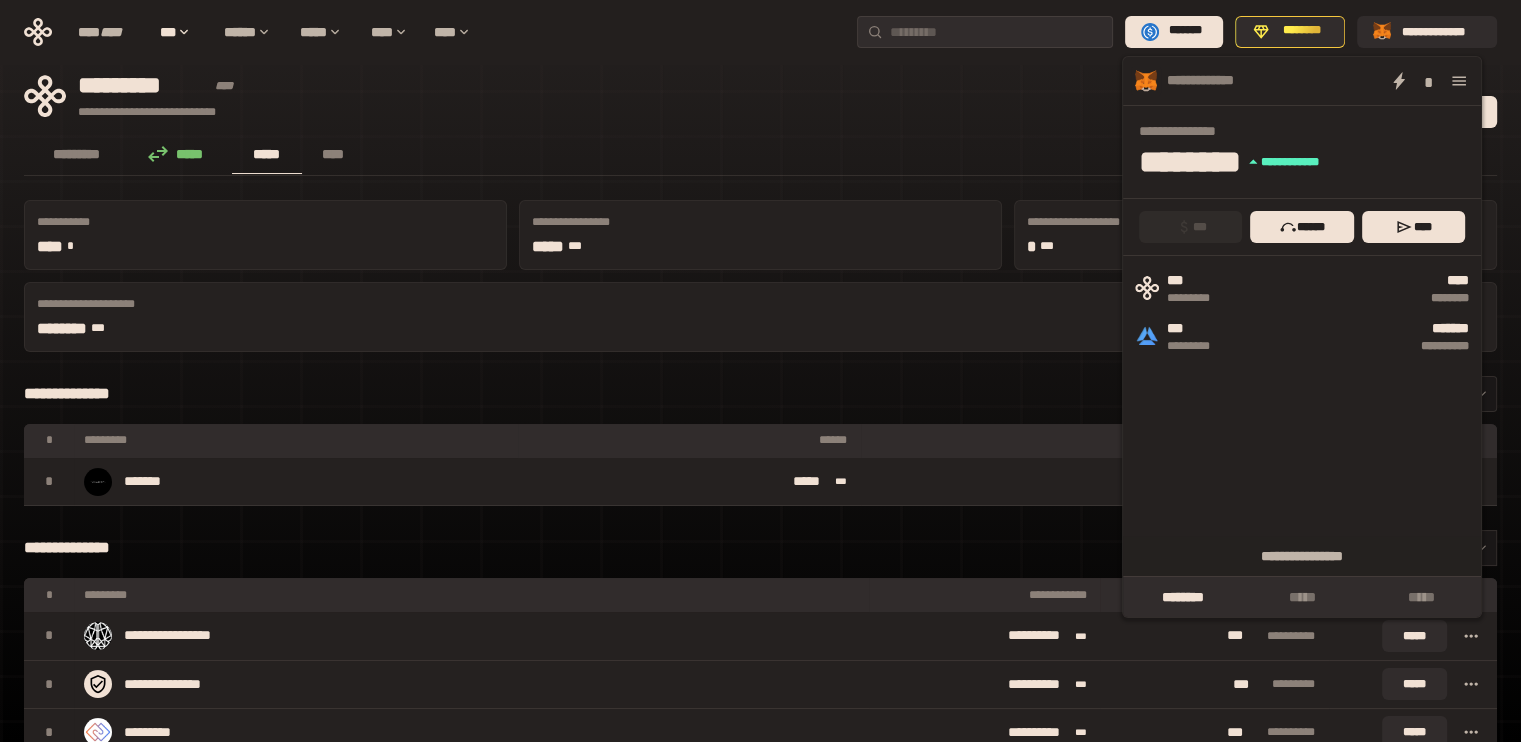 click 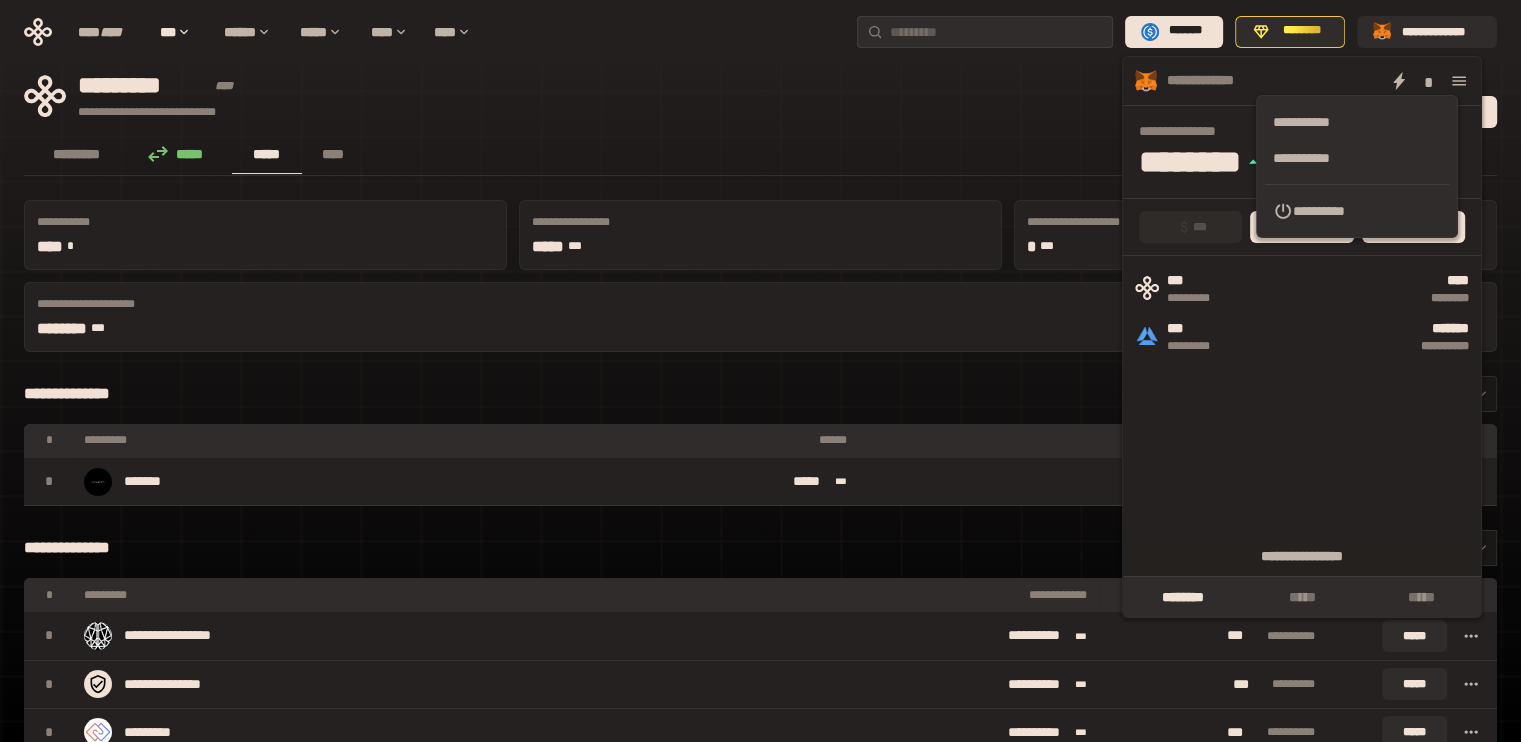 click on "**********" at bounding box center [760, 394] 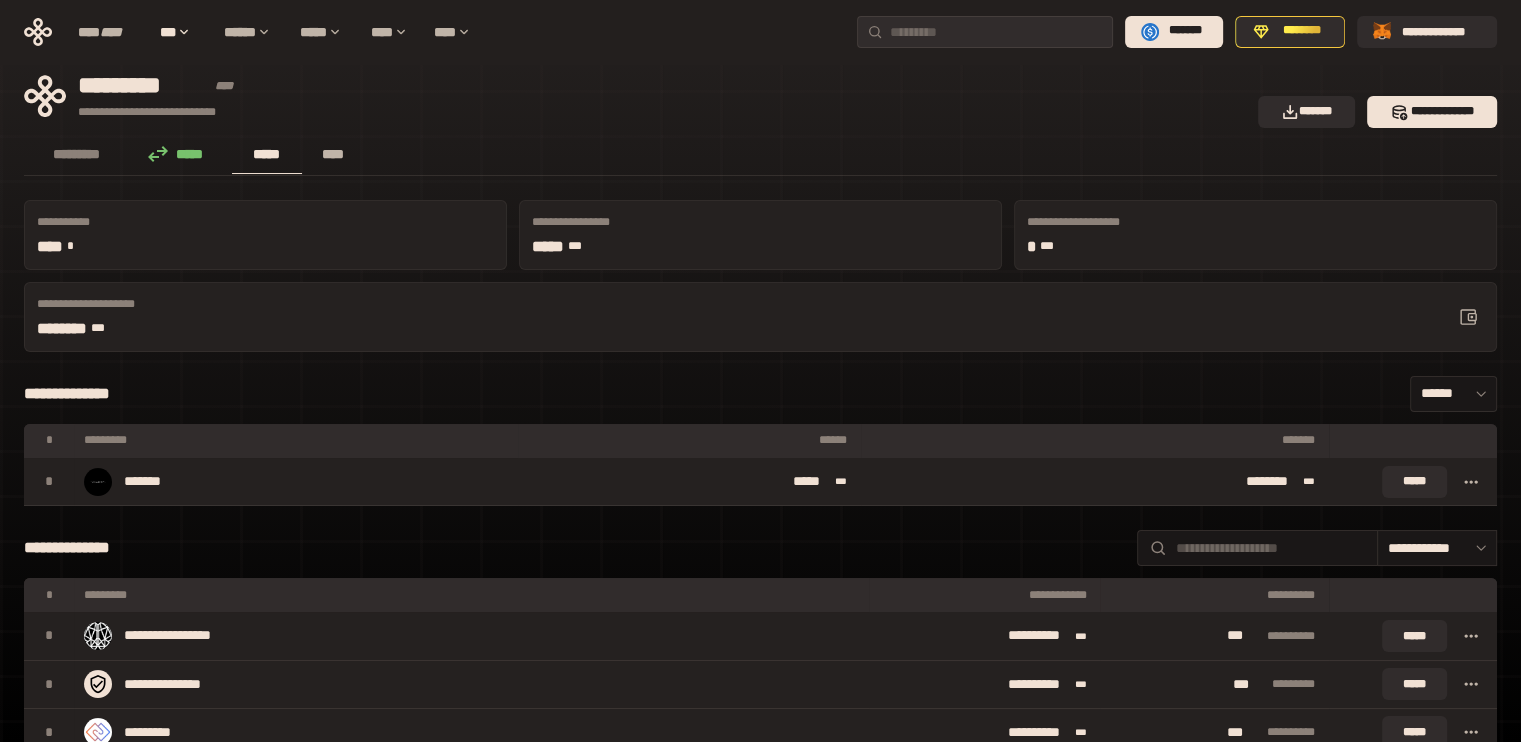 click on "****" at bounding box center [333, 154] 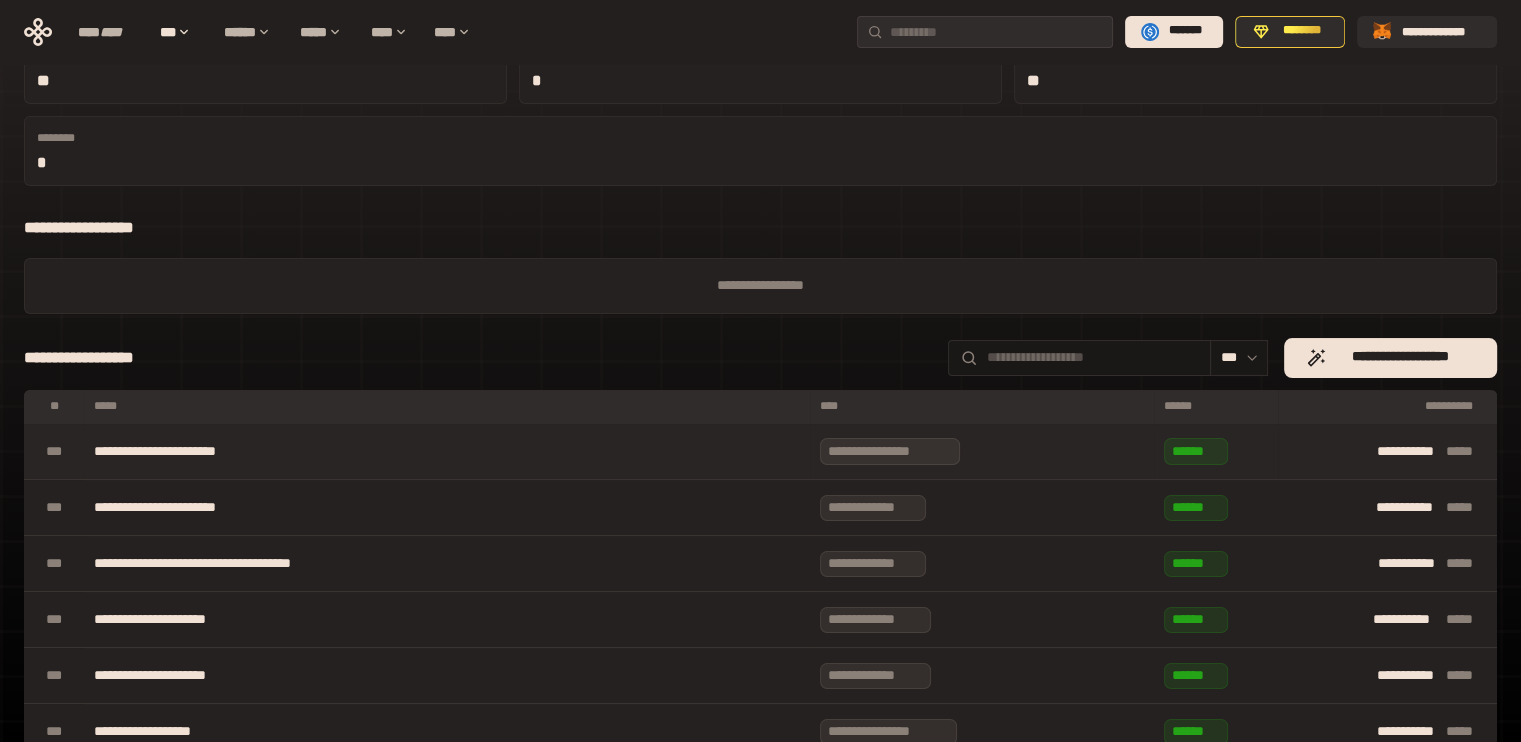 scroll, scrollTop: 0, scrollLeft: 0, axis: both 